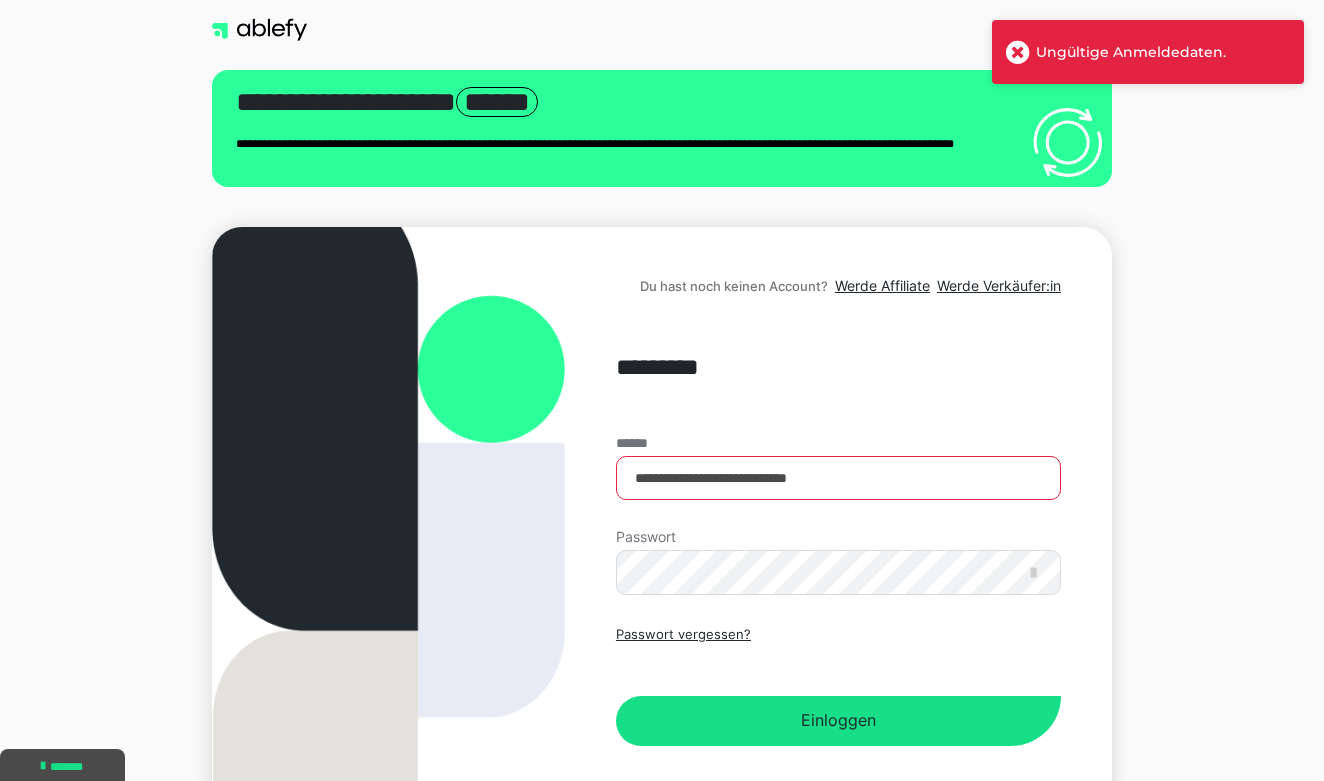scroll, scrollTop: 0, scrollLeft: 0, axis: both 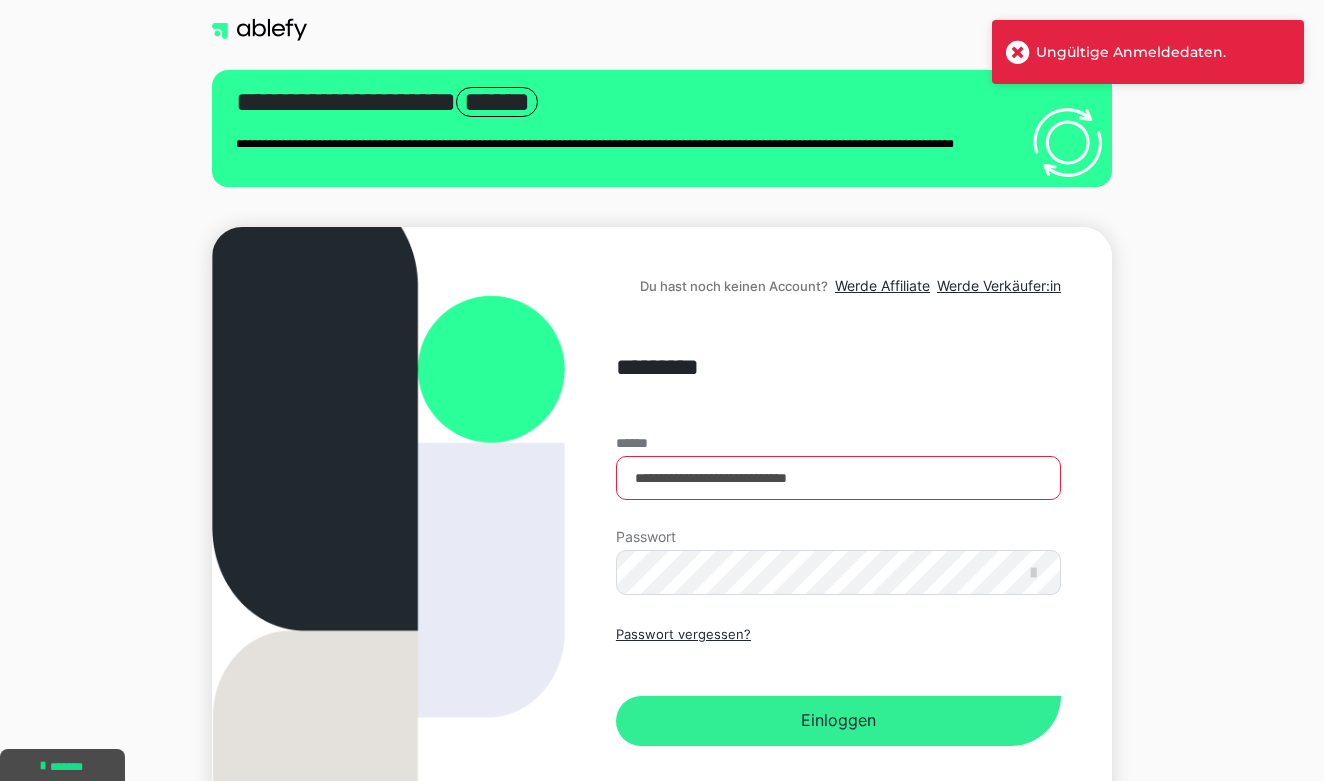 click on "Einloggen" at bounding box center (838, 721) 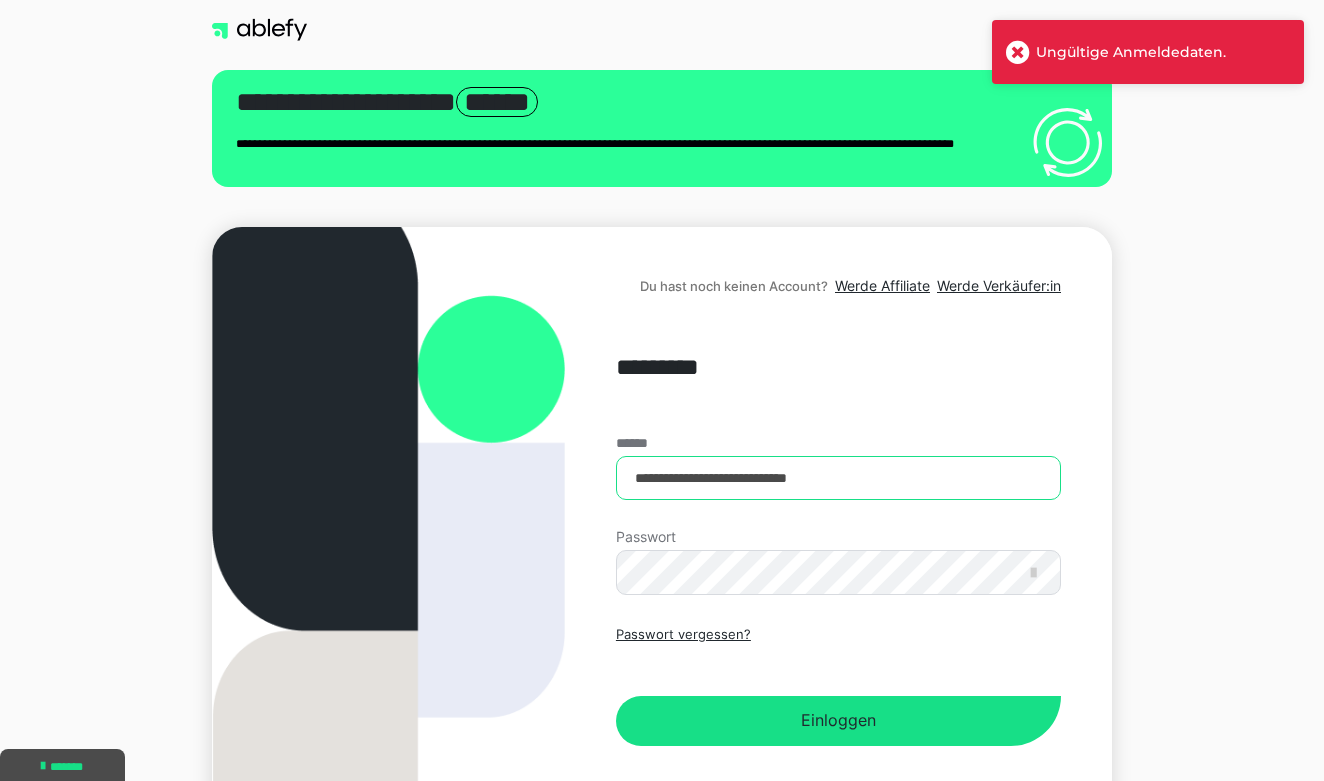 click on "**********" at bounding box center (838, 478) 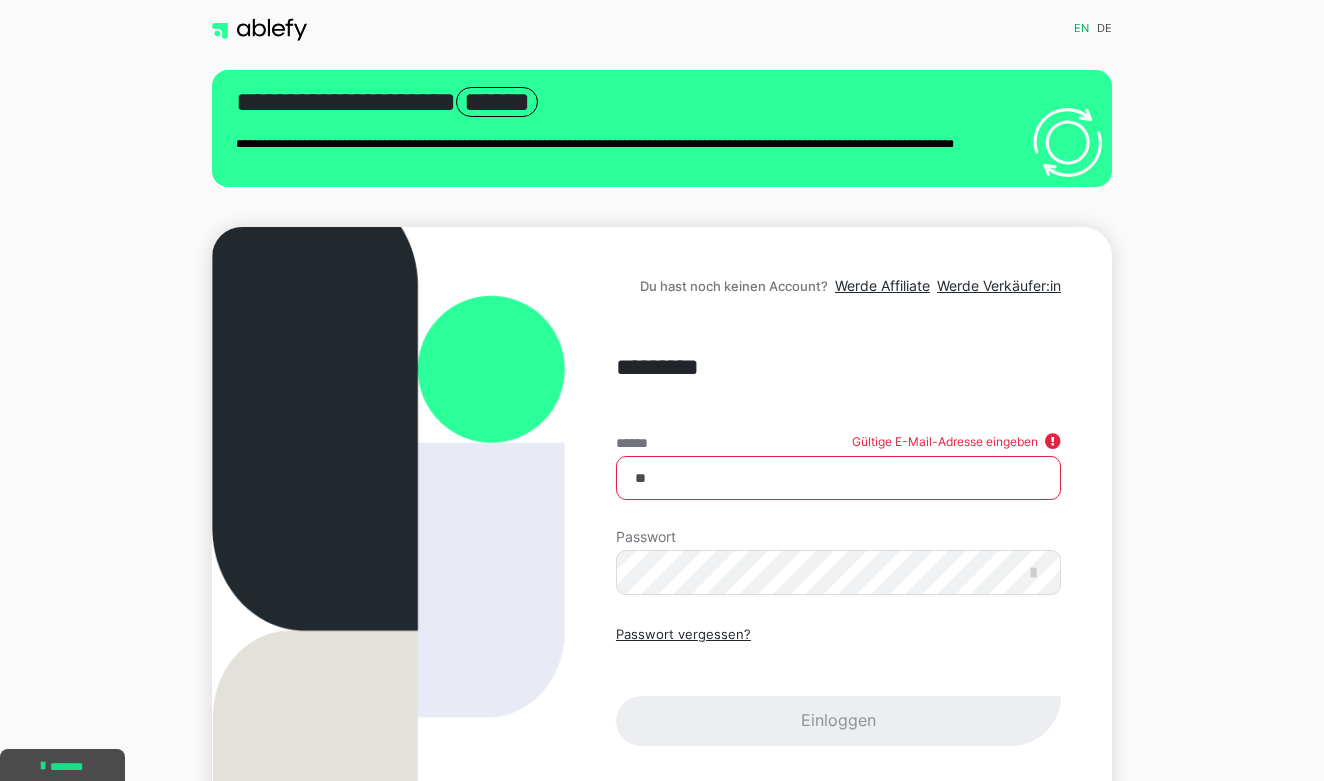 type on "*" 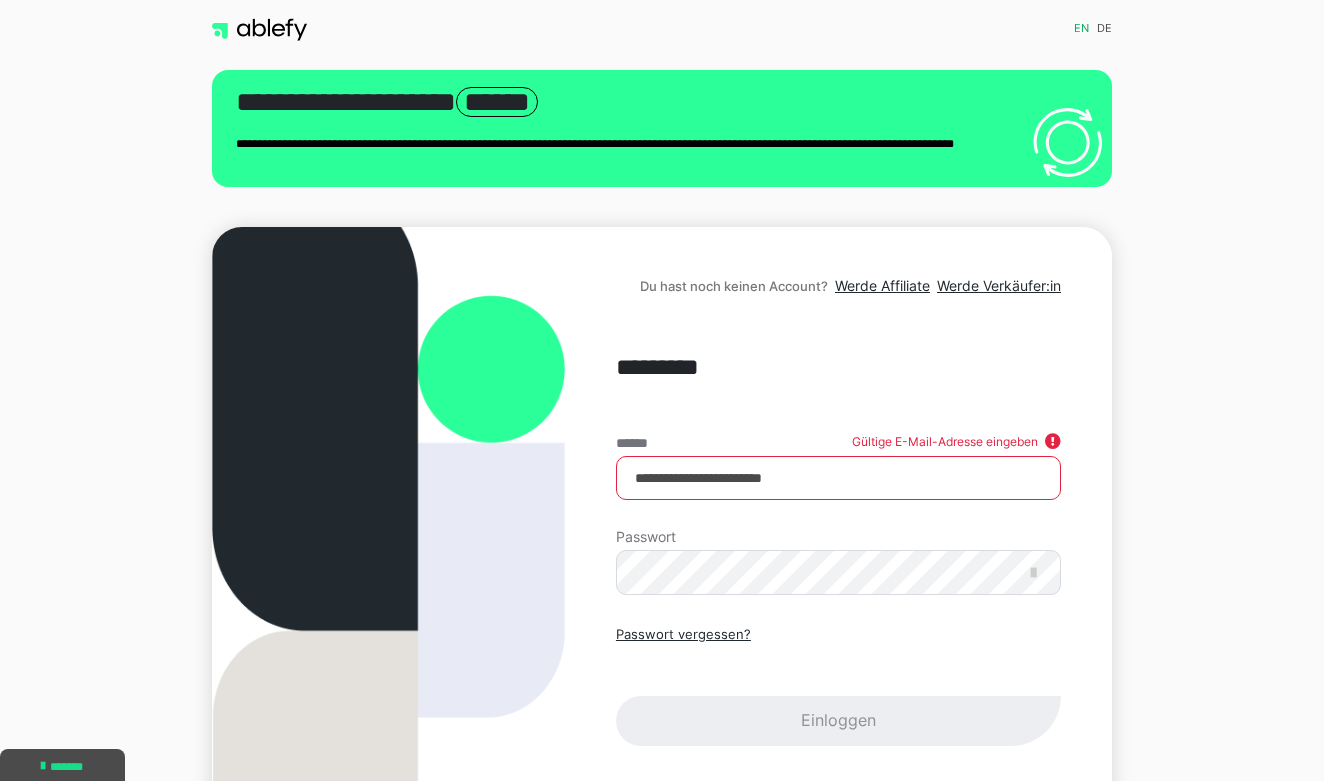 click on "Passwort vergessen? Einloggen" at bounding box center [838, 685] 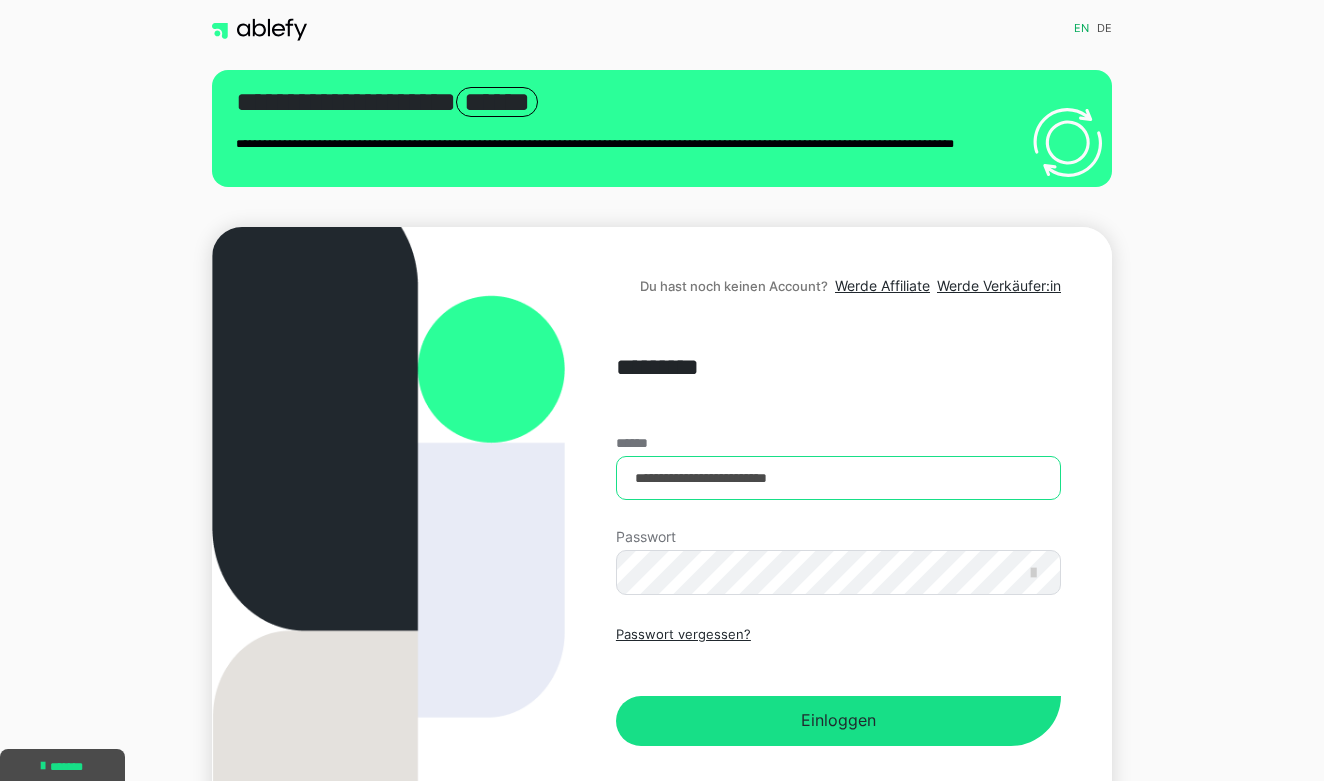 type on "**********" 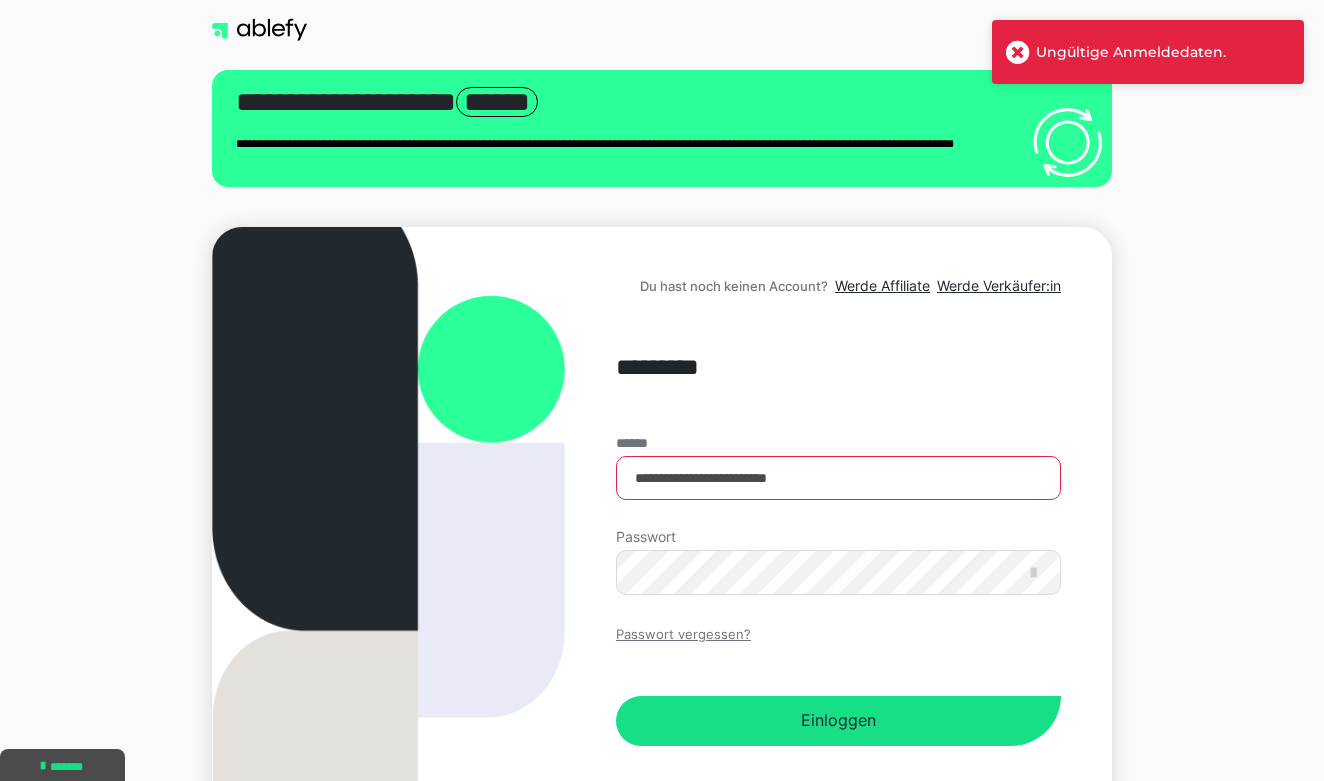 click on "Passwort vergessen?" at bounding box center (683, 635) 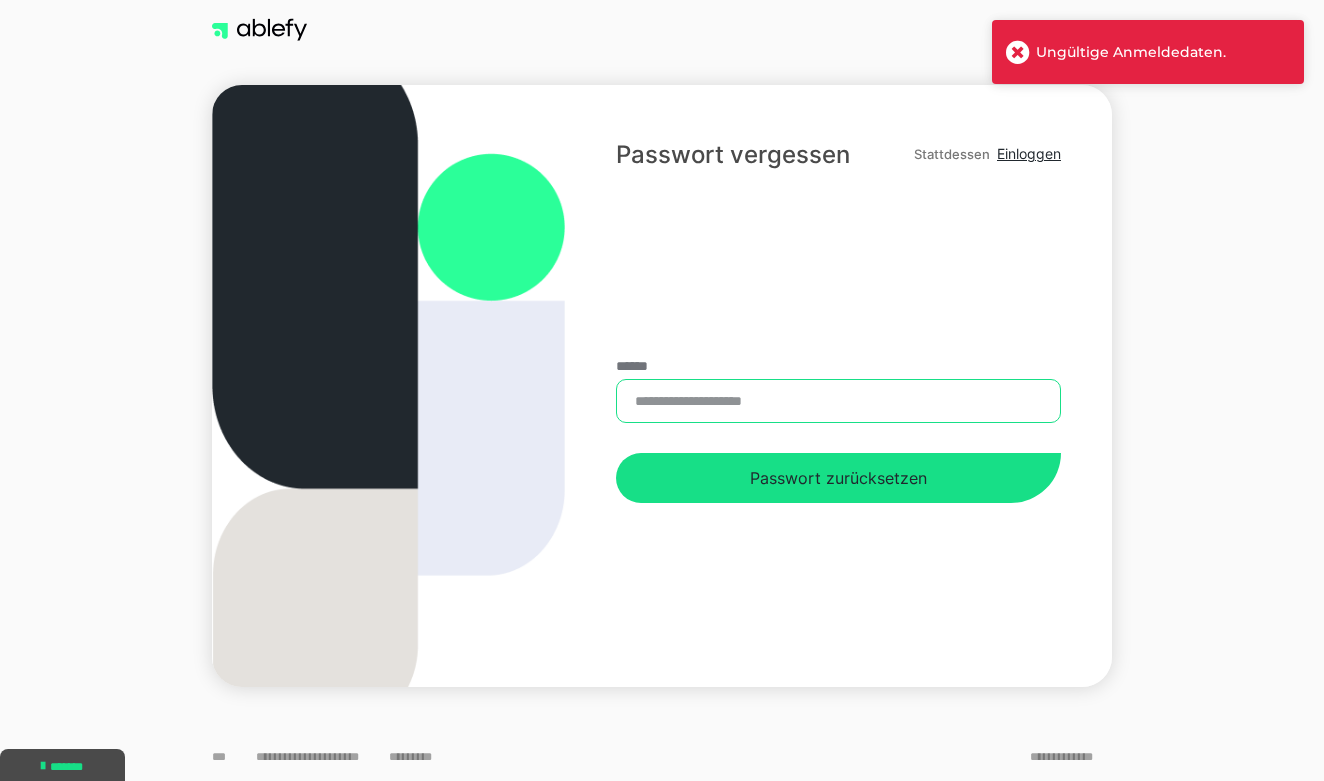 click on "******" at bounding box center (838, 401) 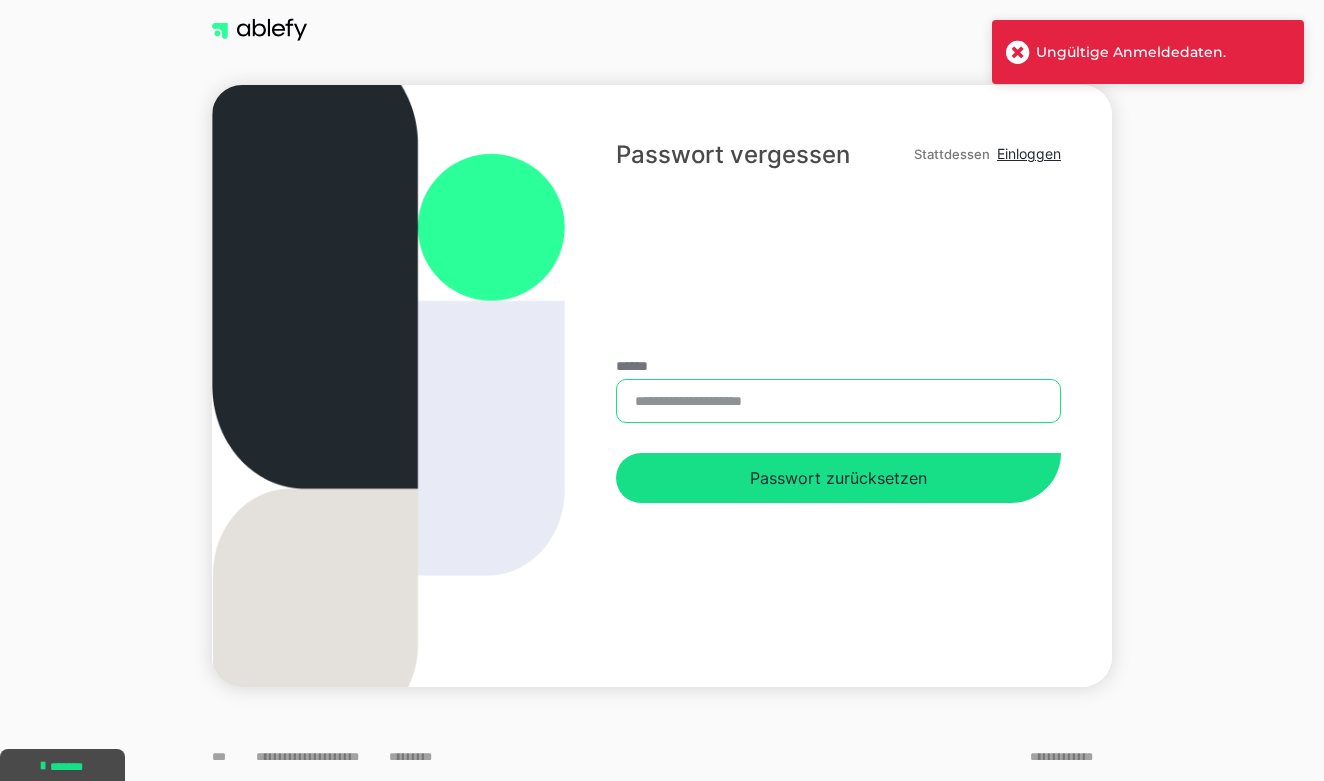 type on "**********" 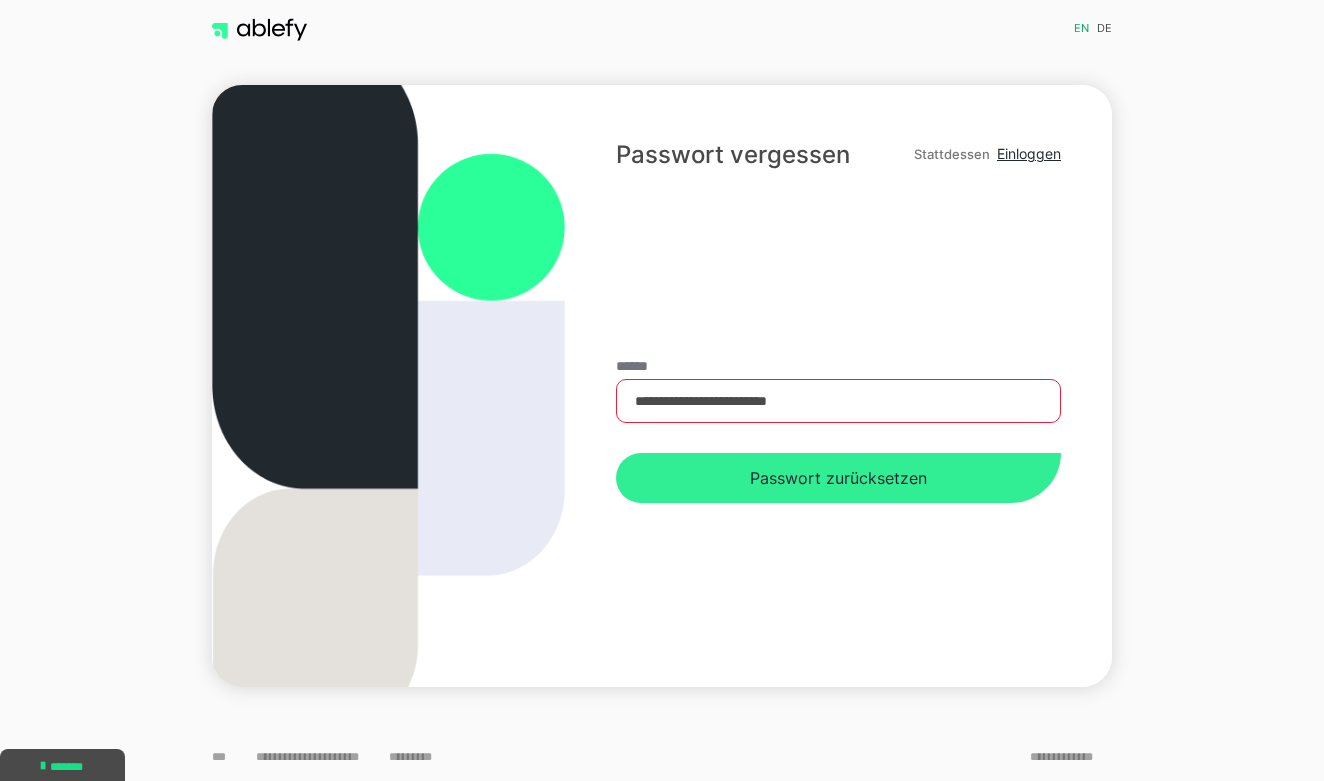 click on "Passwort zurücksetzen" at bounding box center [838, 478] 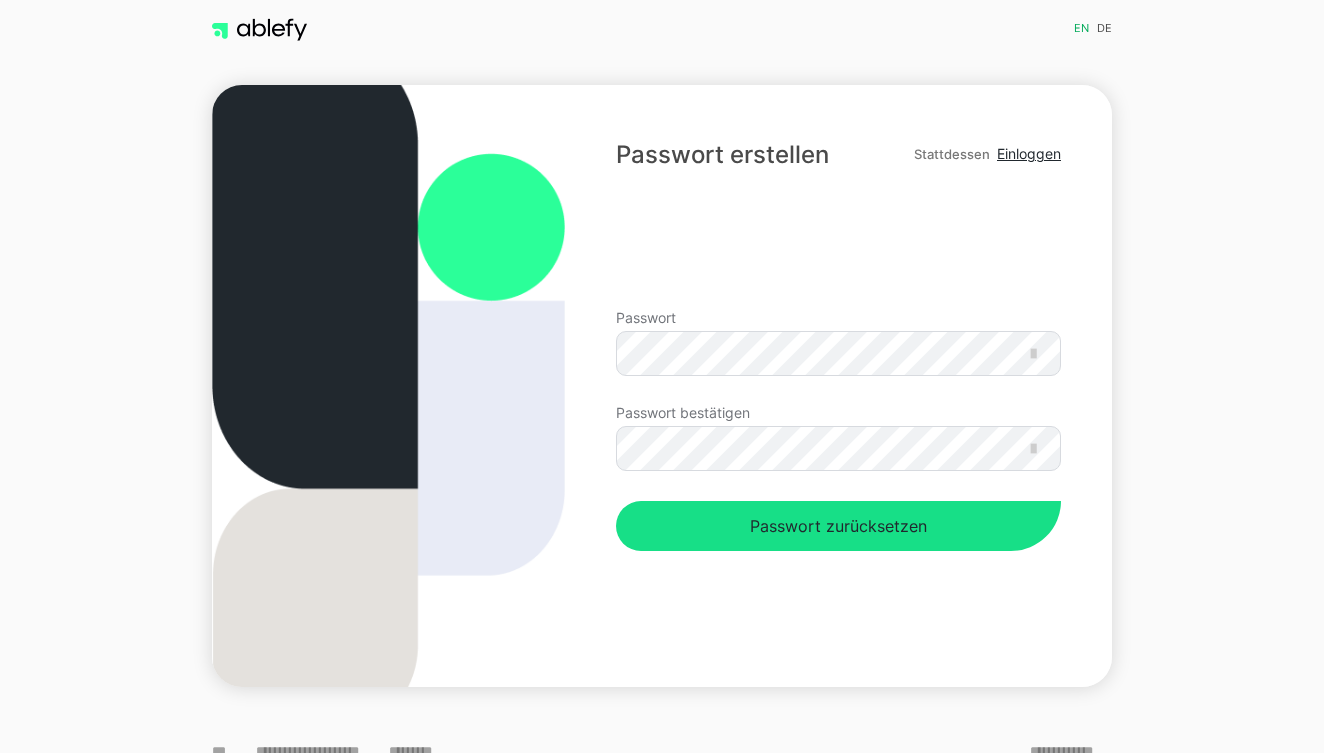 scroll, scrollTop: 0, scrollLeft: 0, axis: both 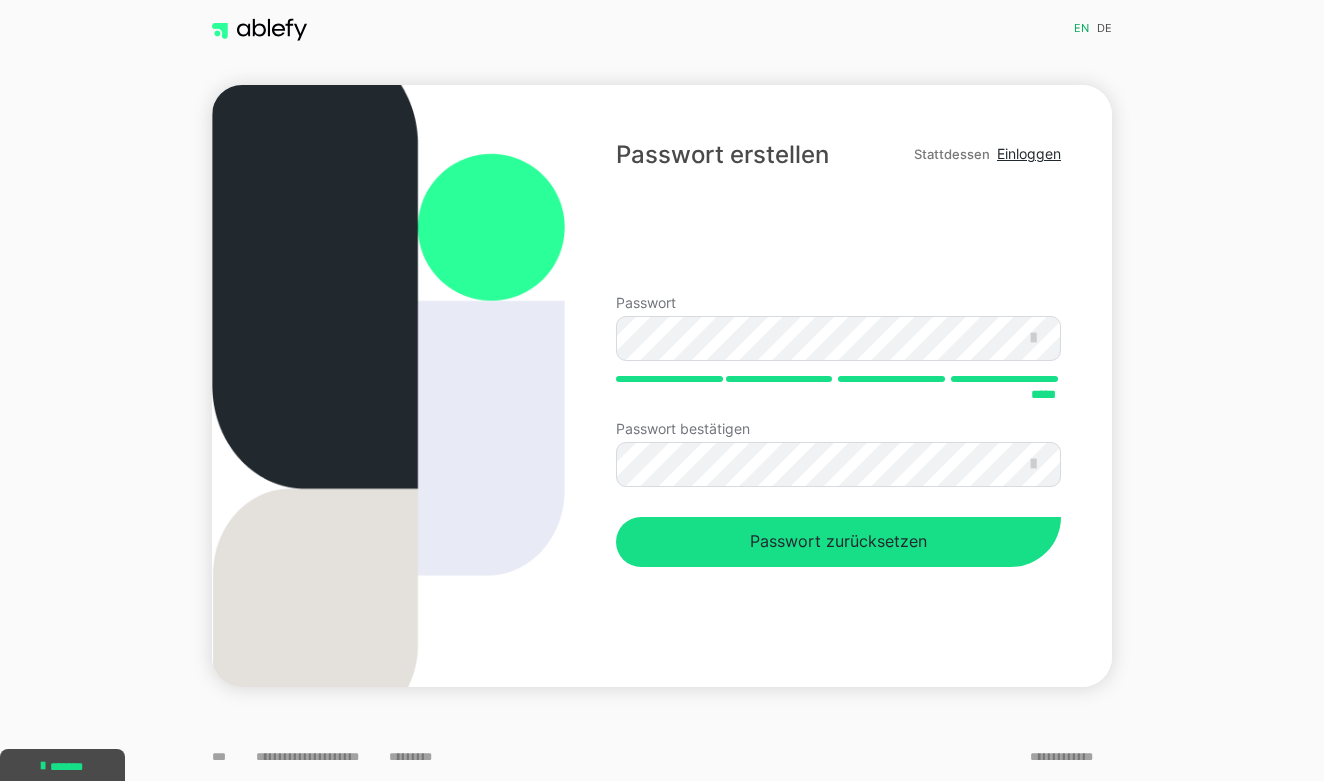 click on "**********" at bounding box center (838, 359) 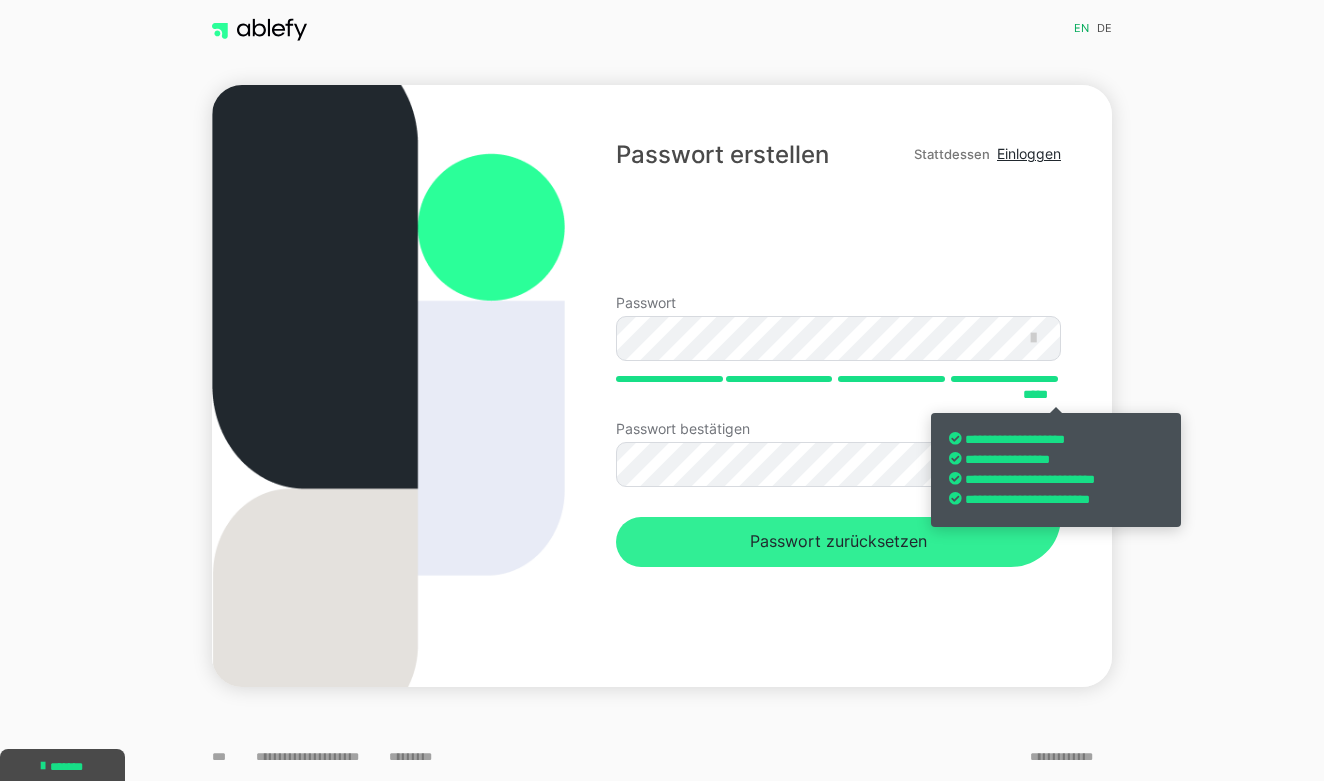 click on "Passwort zurücksetzen" at bounding box center (838, 542) 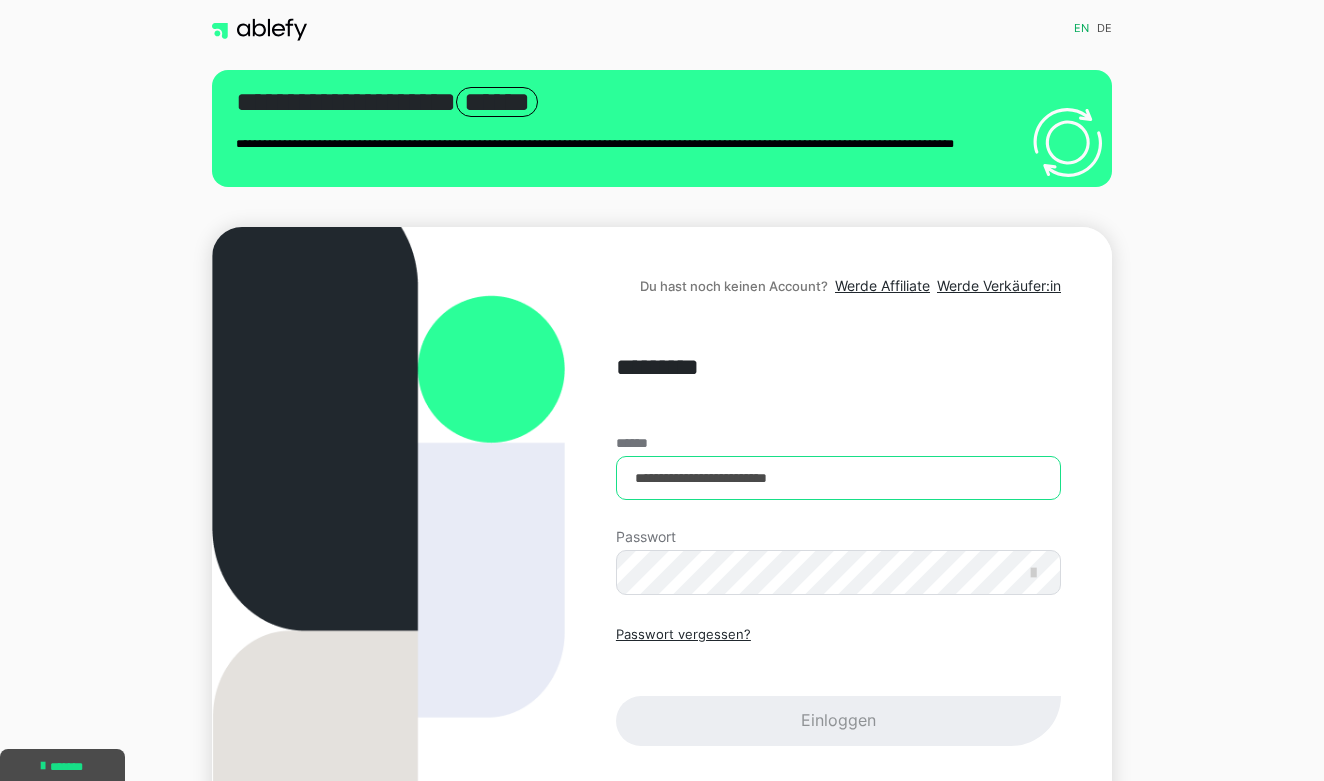 type on "**********" 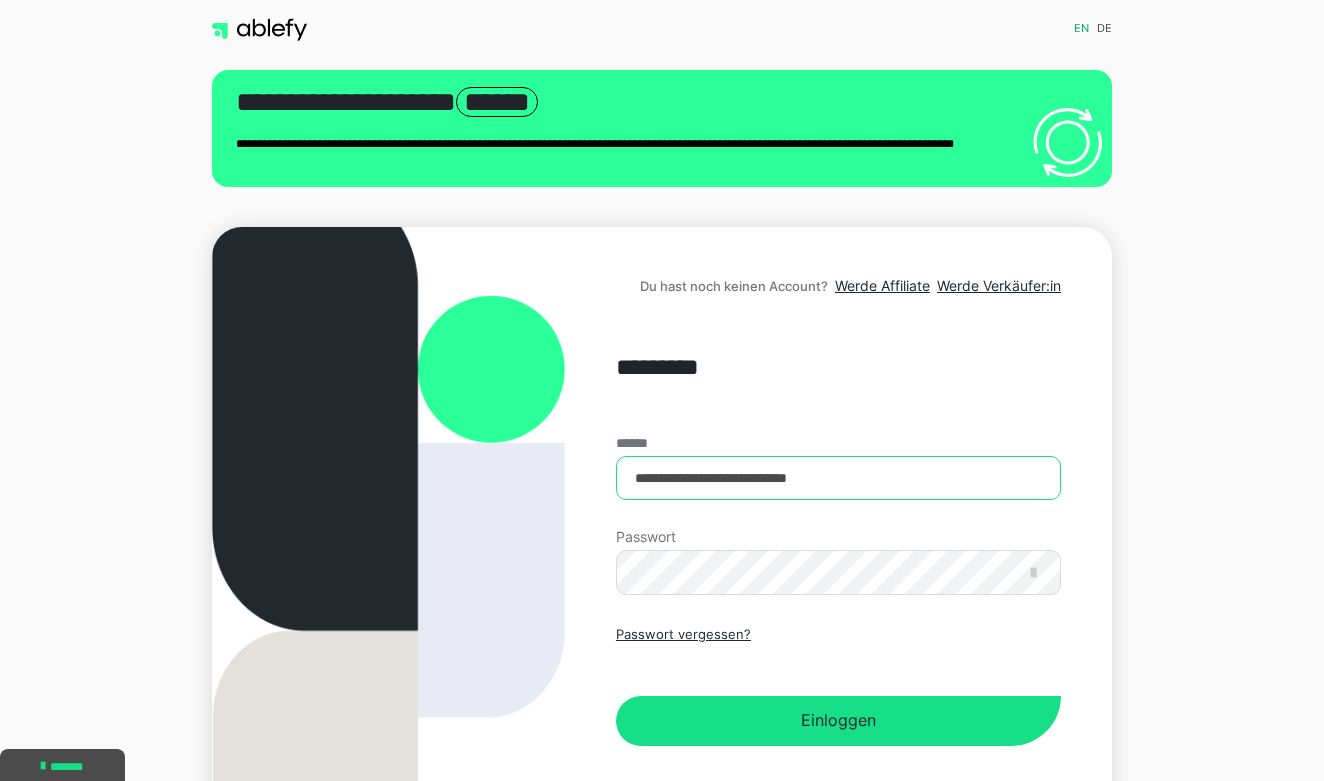 drag, startPoint x: 860, startPoint y: 475, endPoint x: 656, endPoint y: 463, distance: 204.35263 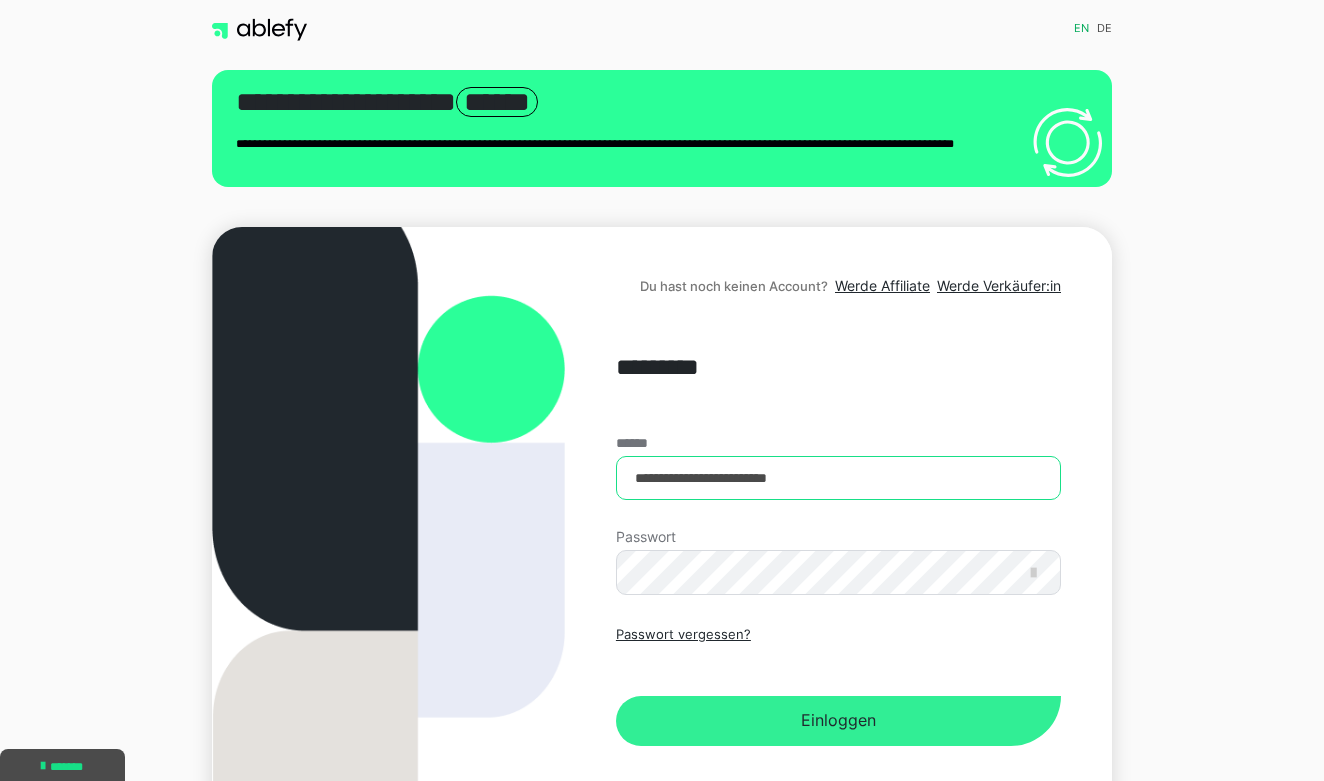 type on "**********" 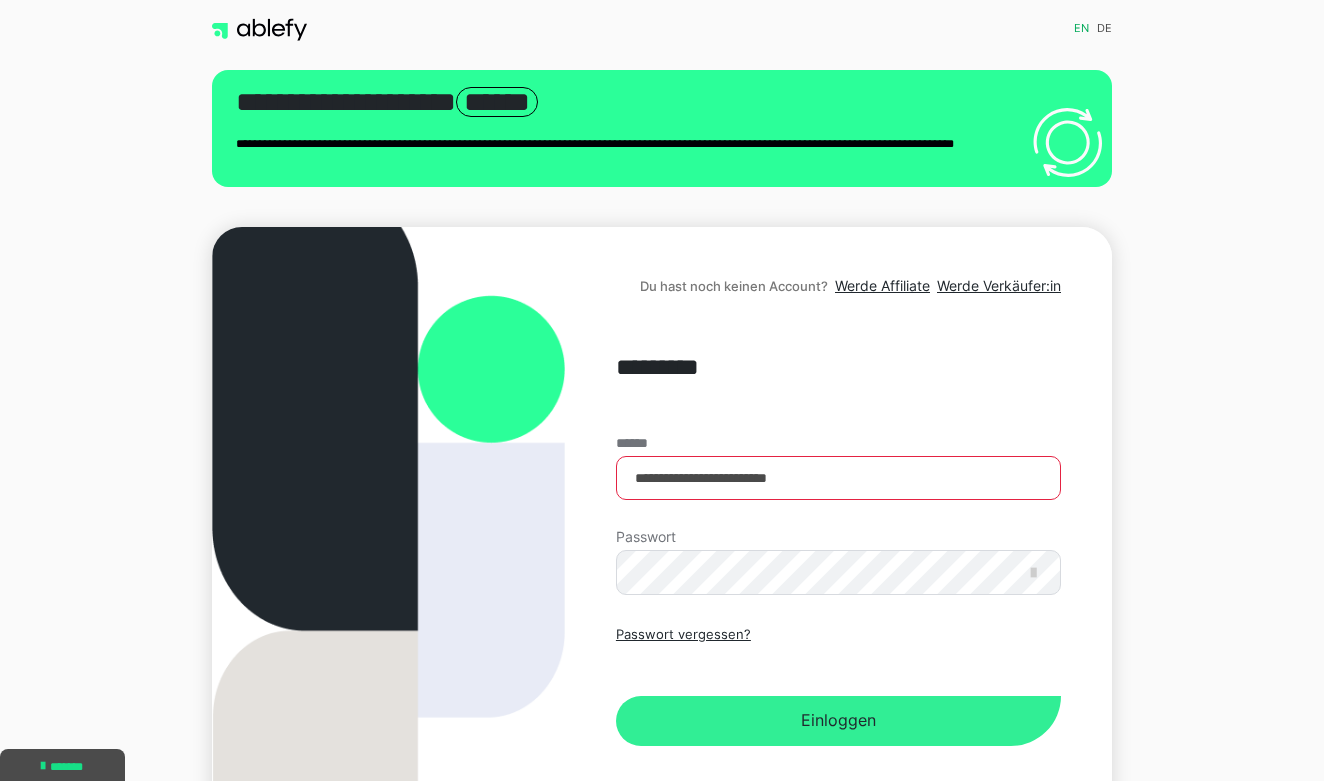 click on "Einloggen" at bounding box center [838, 721] 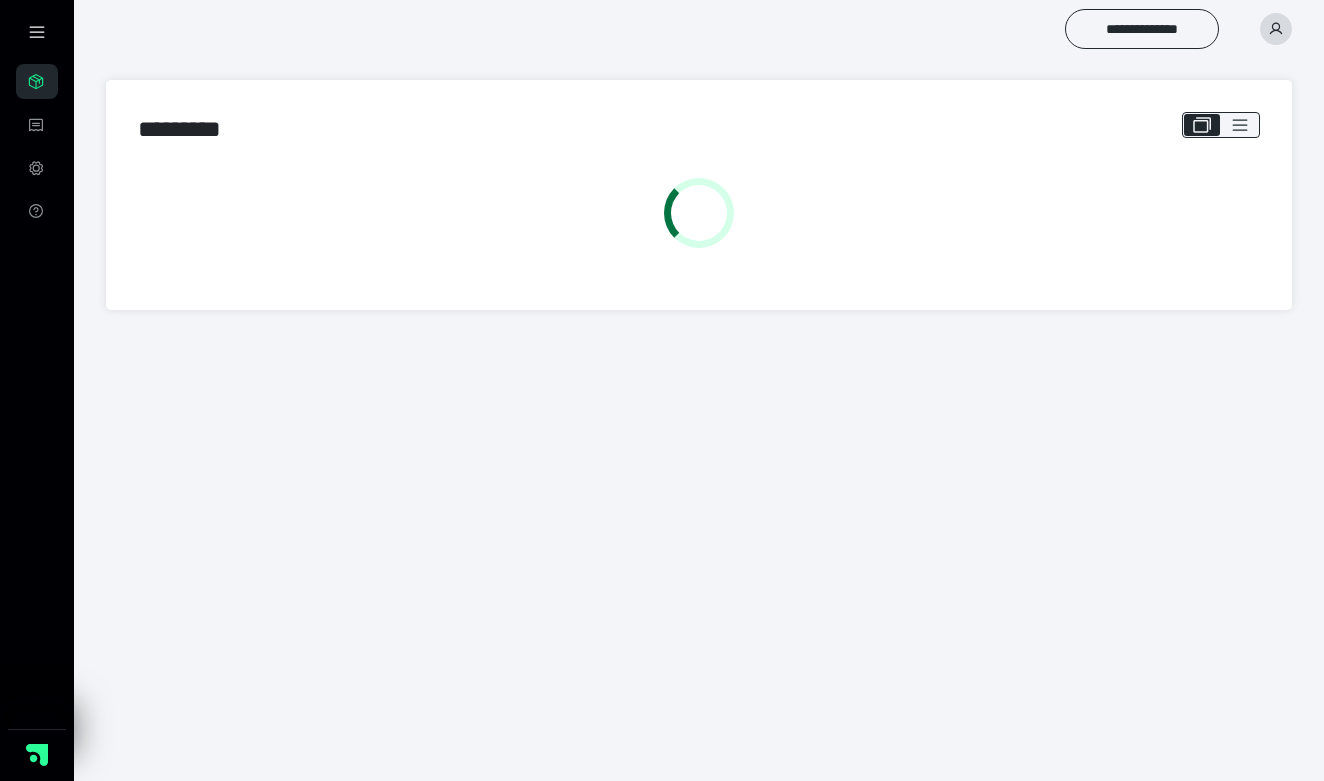 scroll, scrollTop: 0, scrollLeft: 0, axis: both 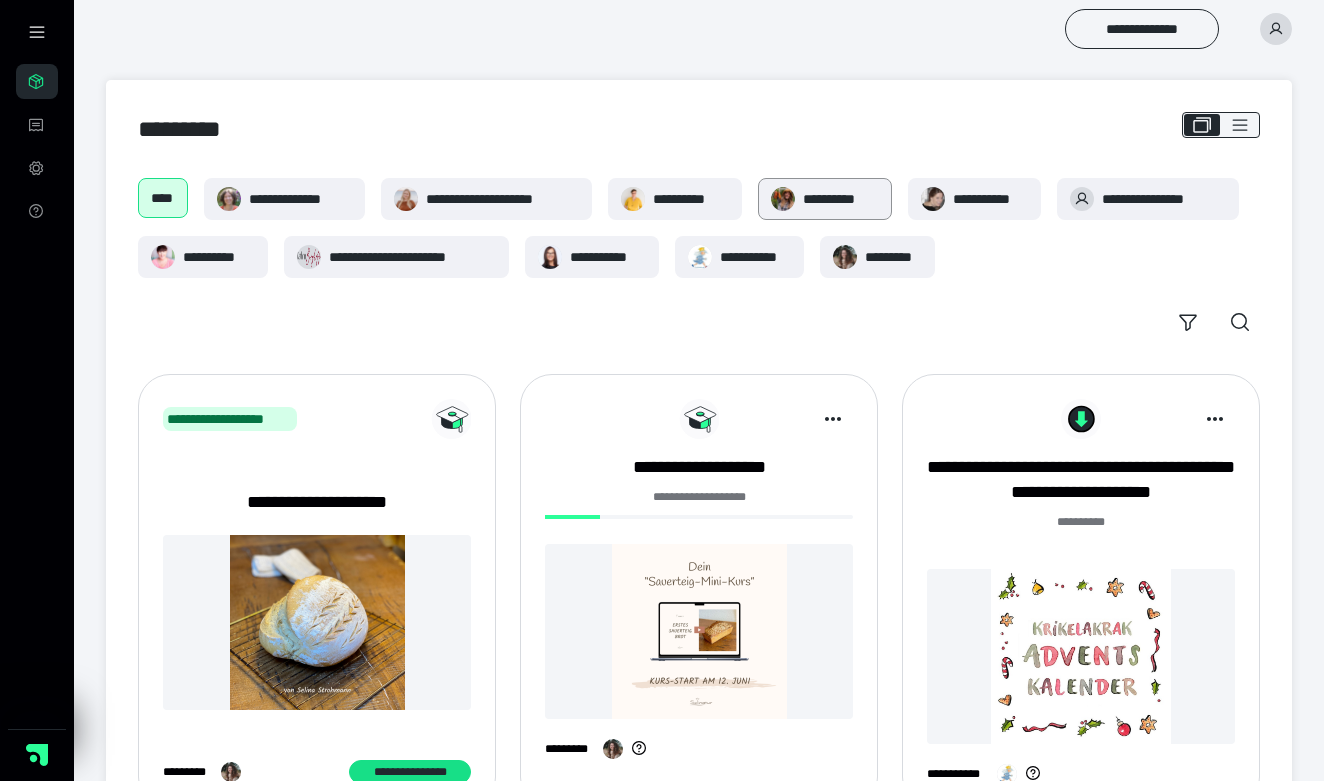 click on "**********" at bounding box center [825, 199] 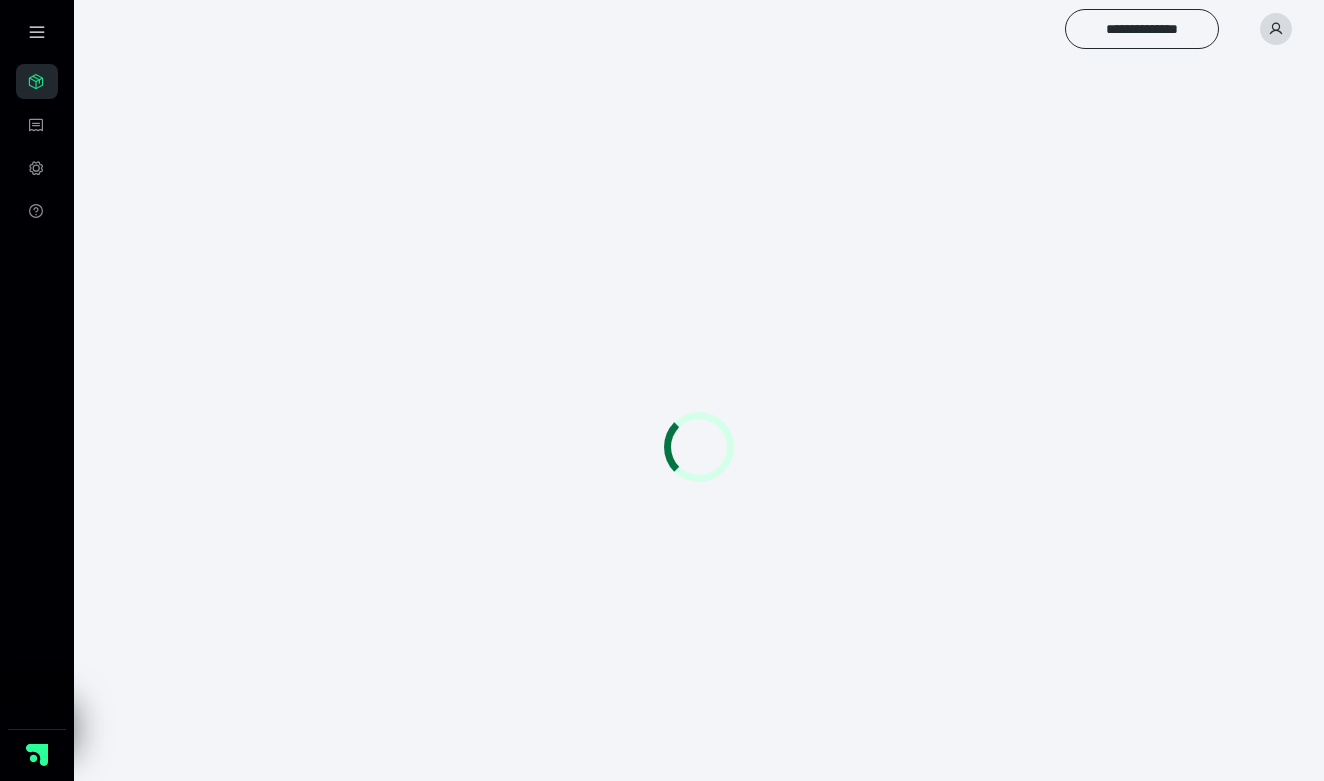 scroll, scrollTop: 0, scrollLeft: 0, axis: both 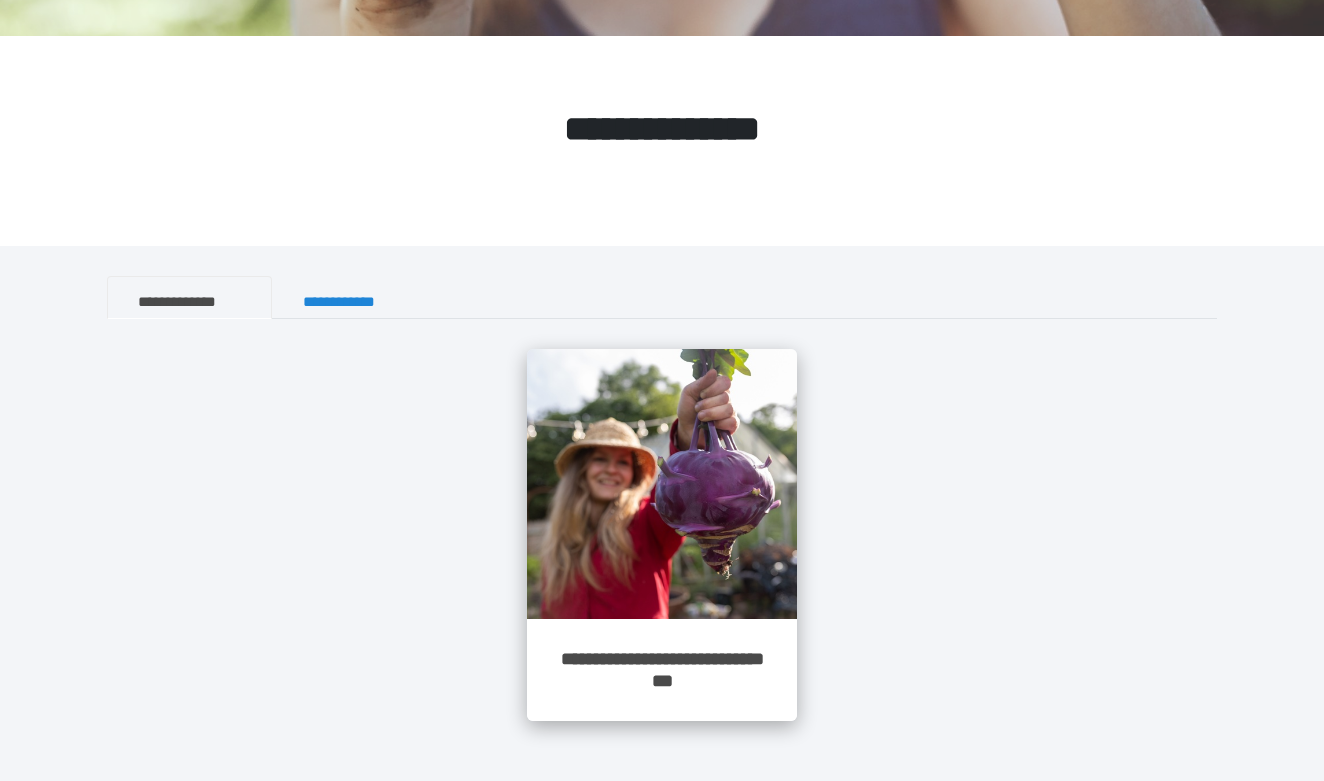 click at bounding box center [662, 484] 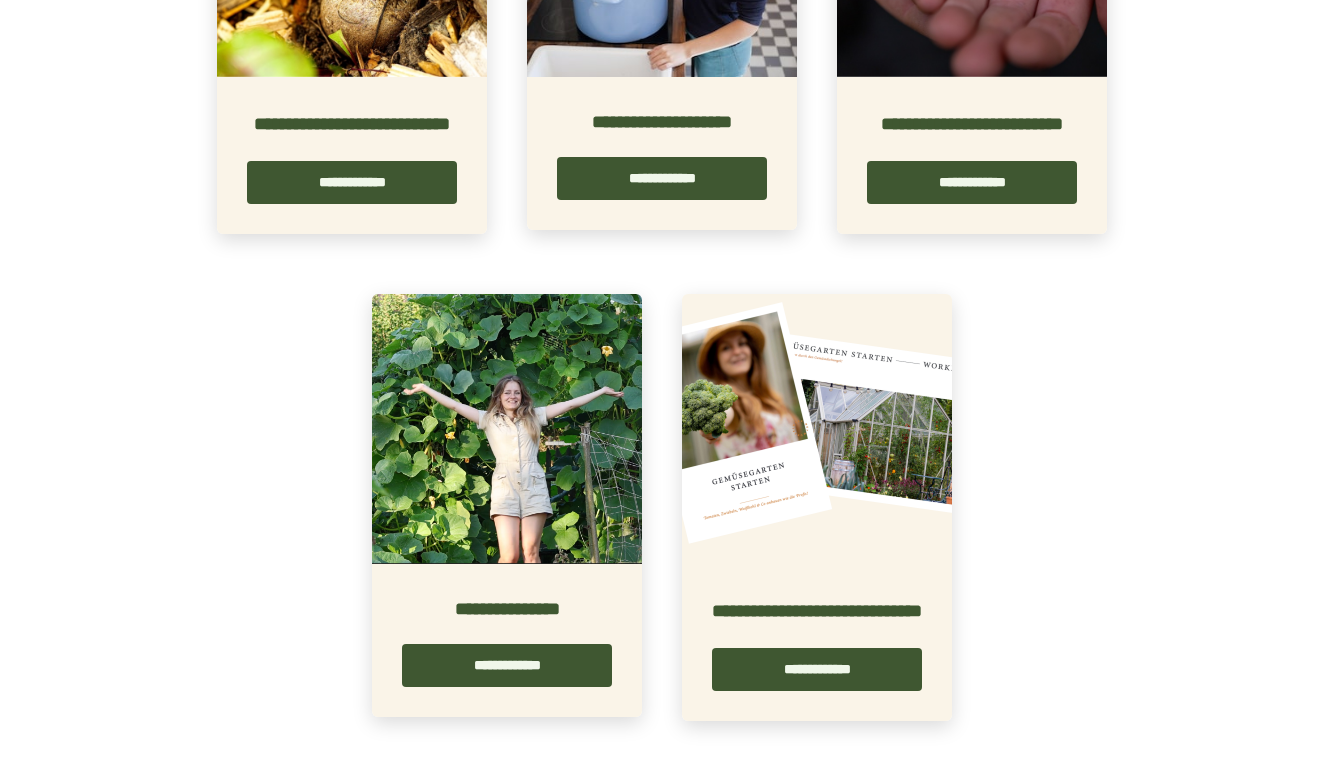 scroll, scrollTop: 1715, scrollLeft: 0, axis: vertical 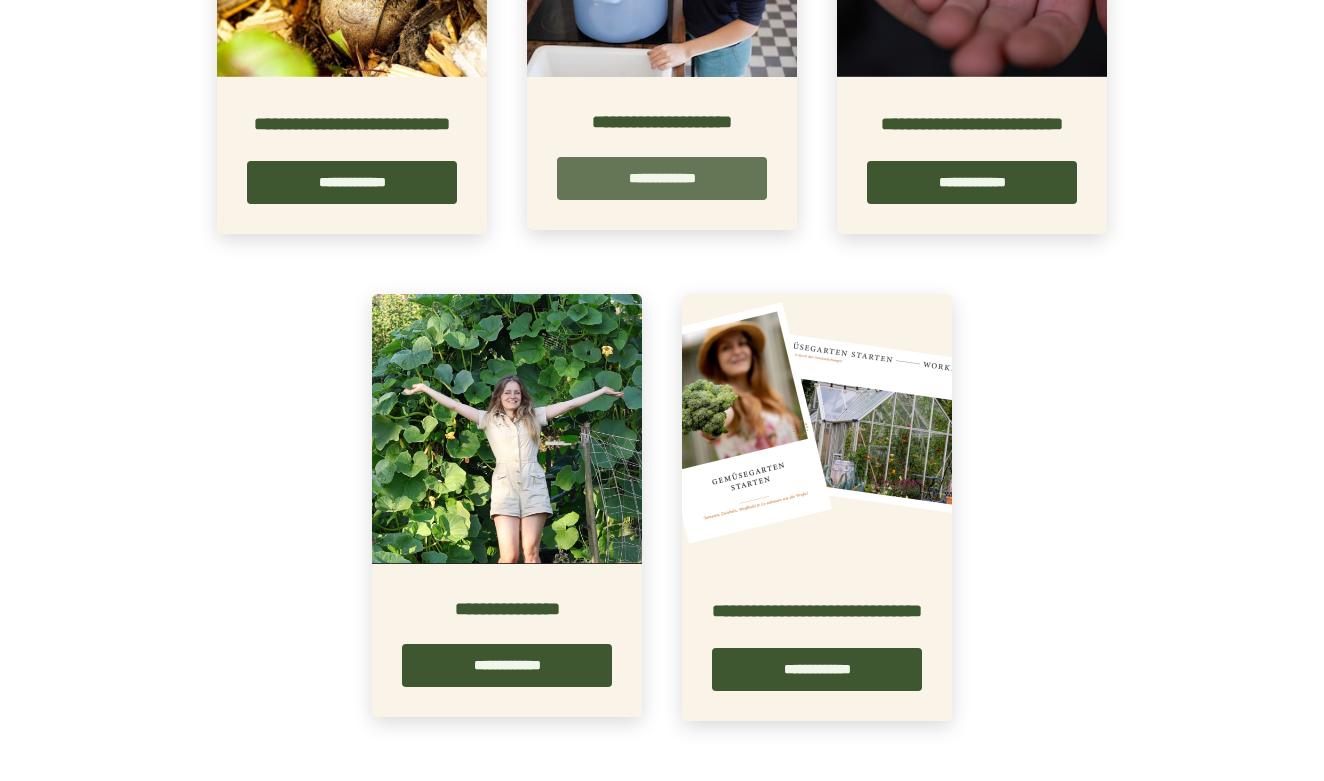 click on "**********" at bounding box center [662, 178] 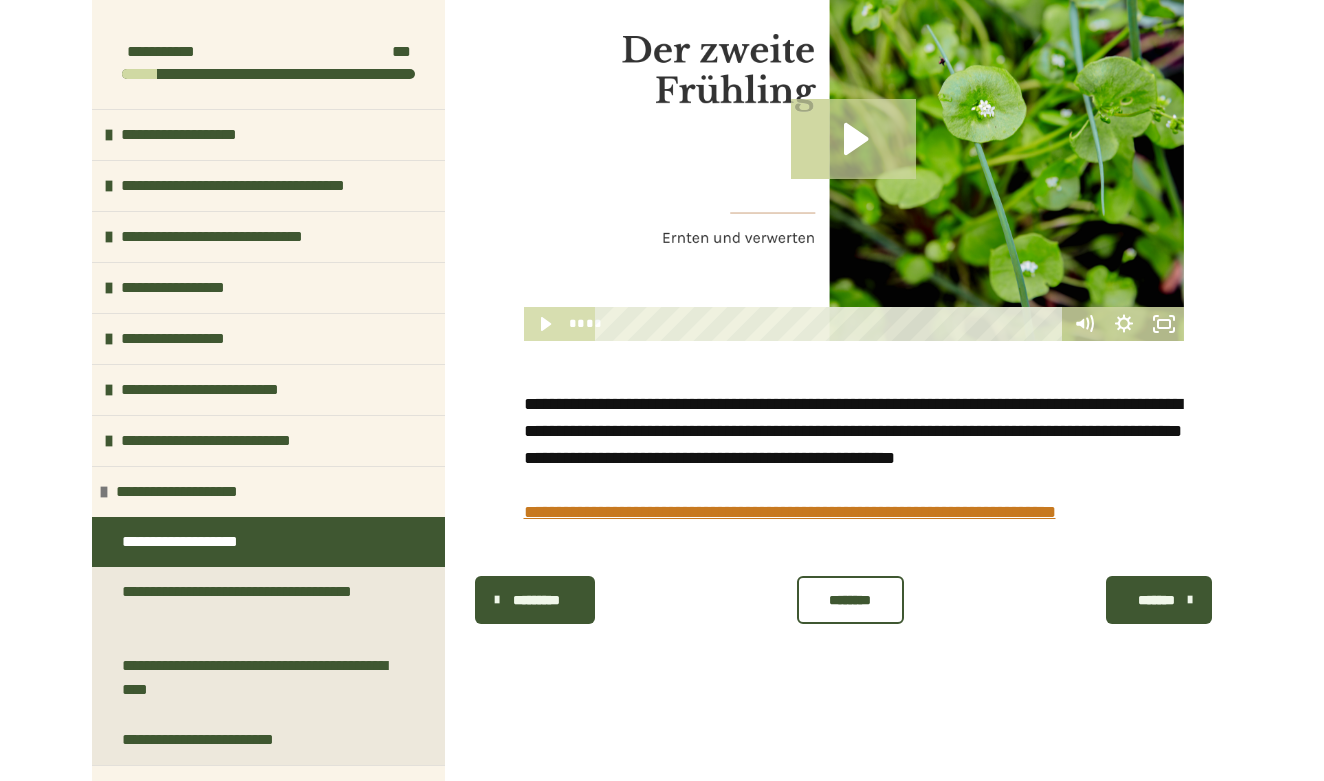 scroll, scrollTop: 448, scrollLeft: 0, axis: vertical 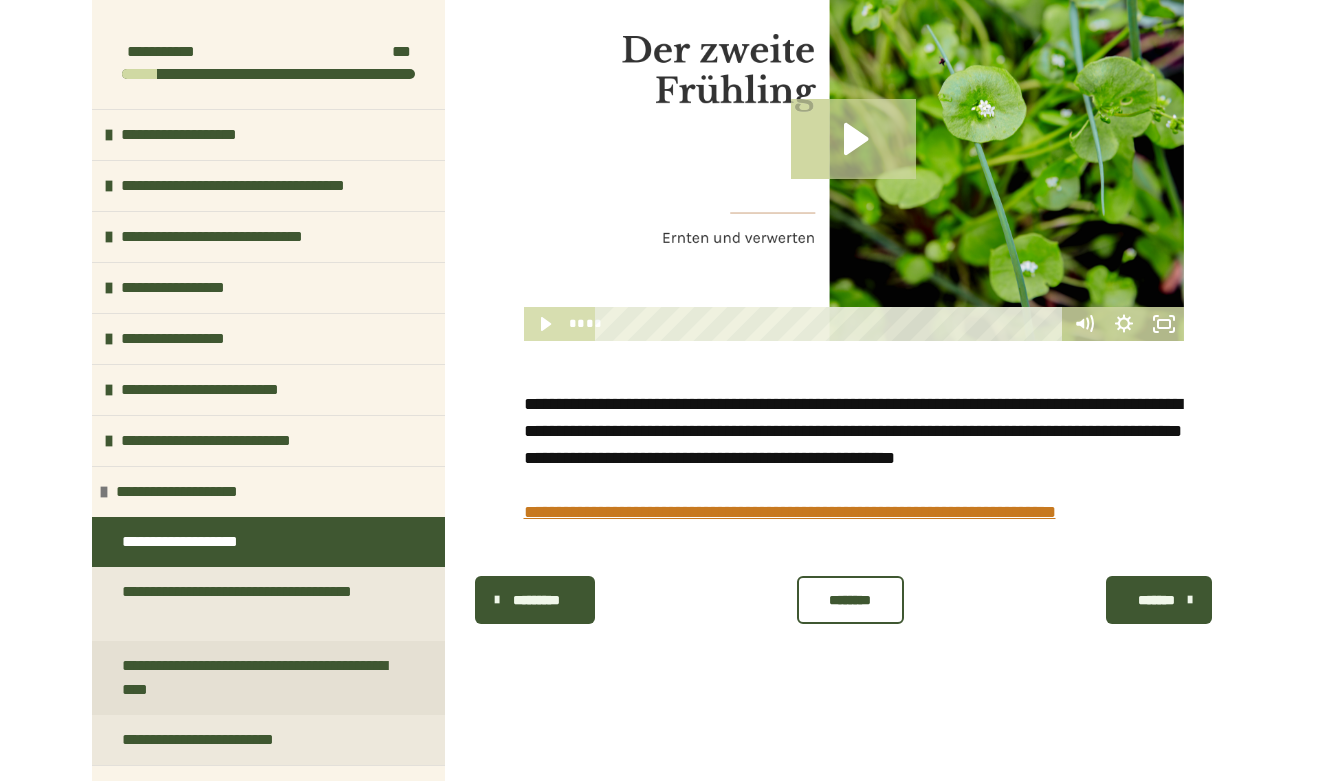 click on "**********" at bounding box center (260, 678) 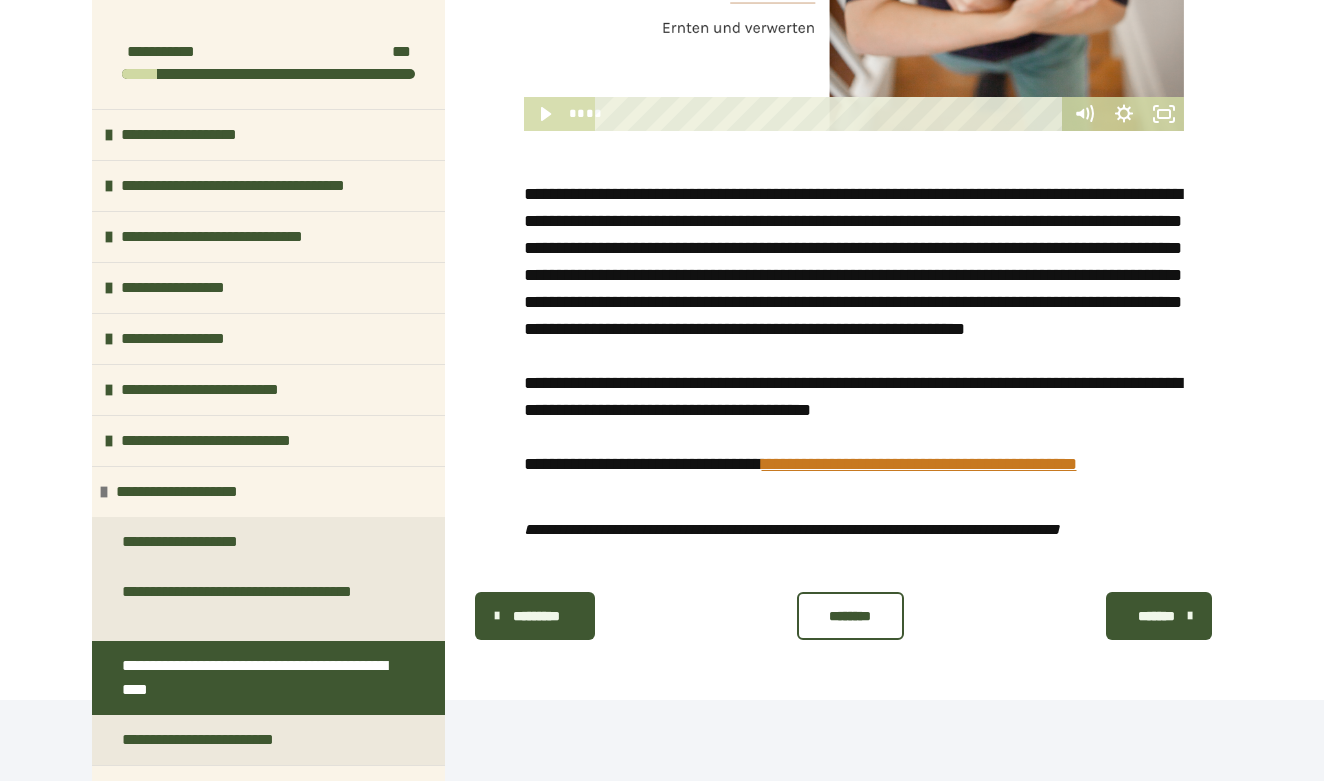 scroll, scrollTop: 718, scrollLeft: 0, axis: vertical 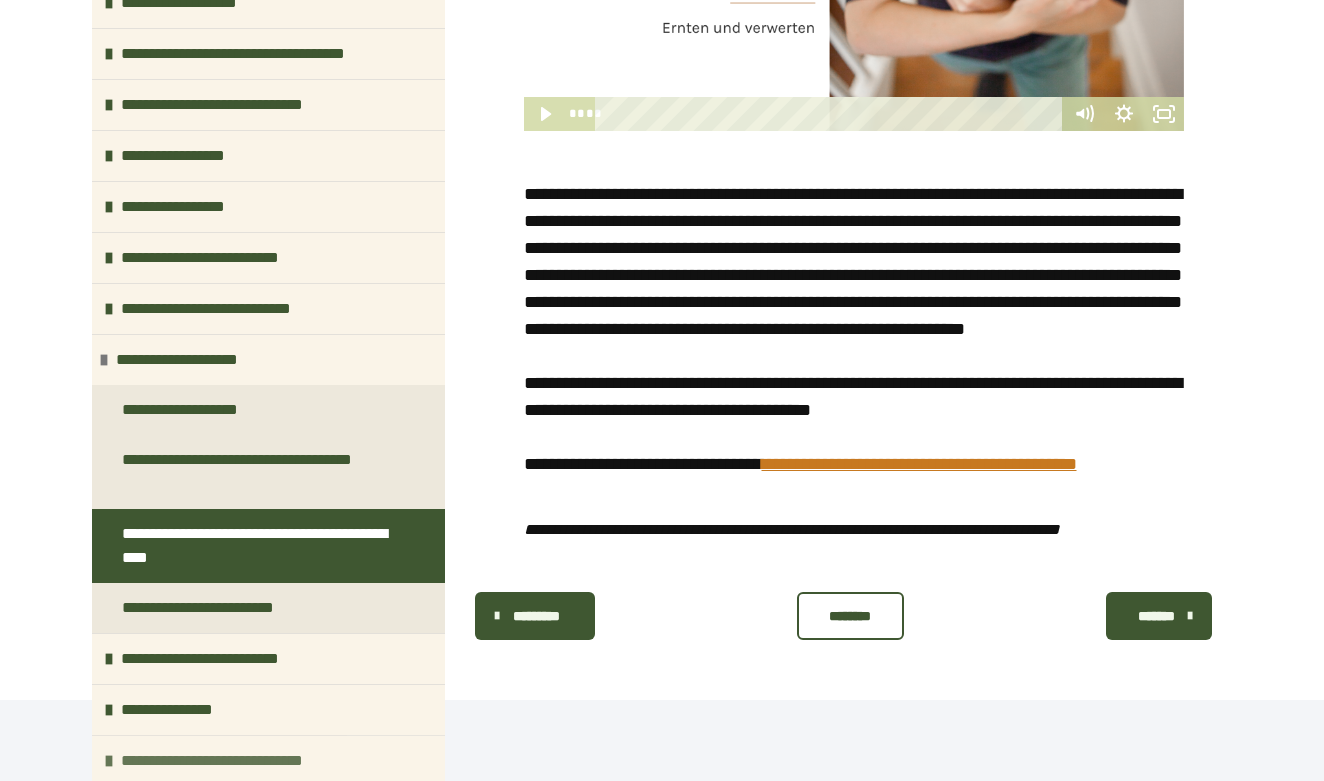 click on "**********" at bounding box center (240, 761) 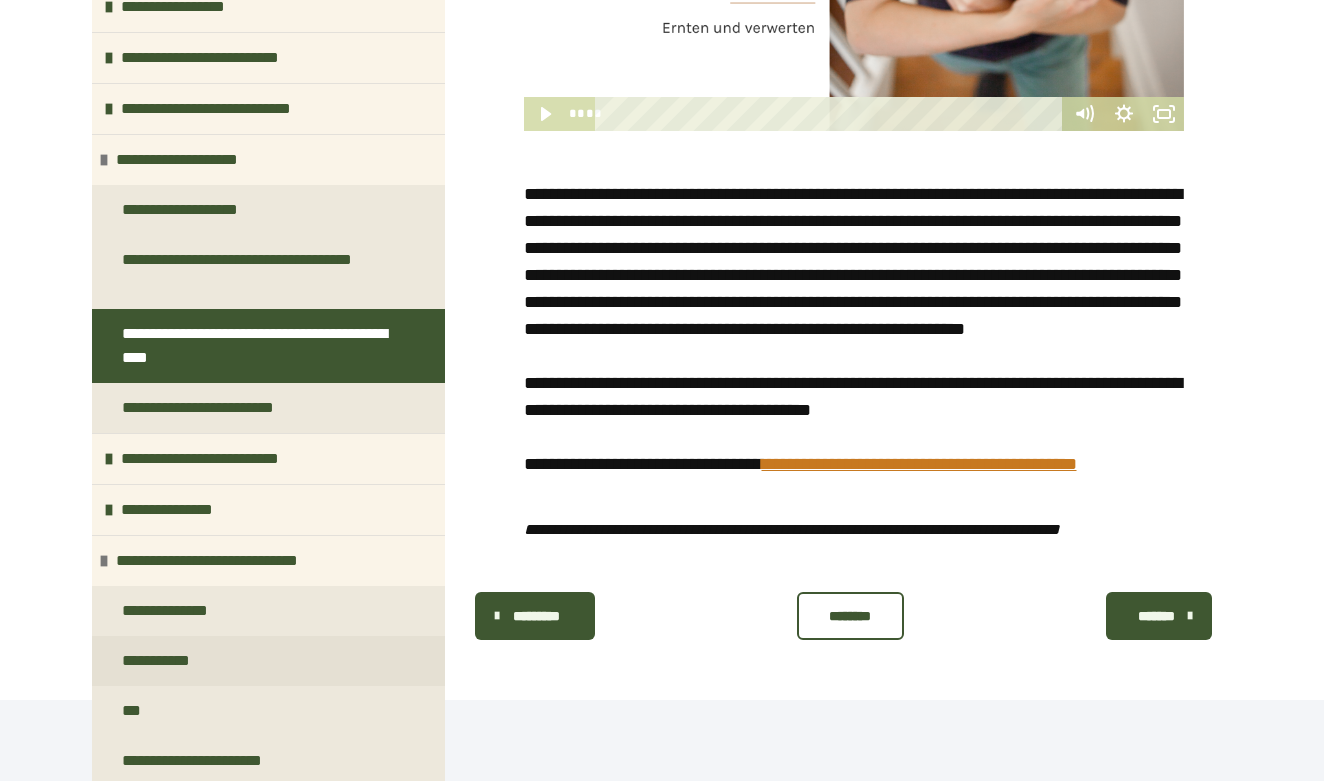 scroll, scrollTop: 332, scrollLeft: 0, axis: vertical 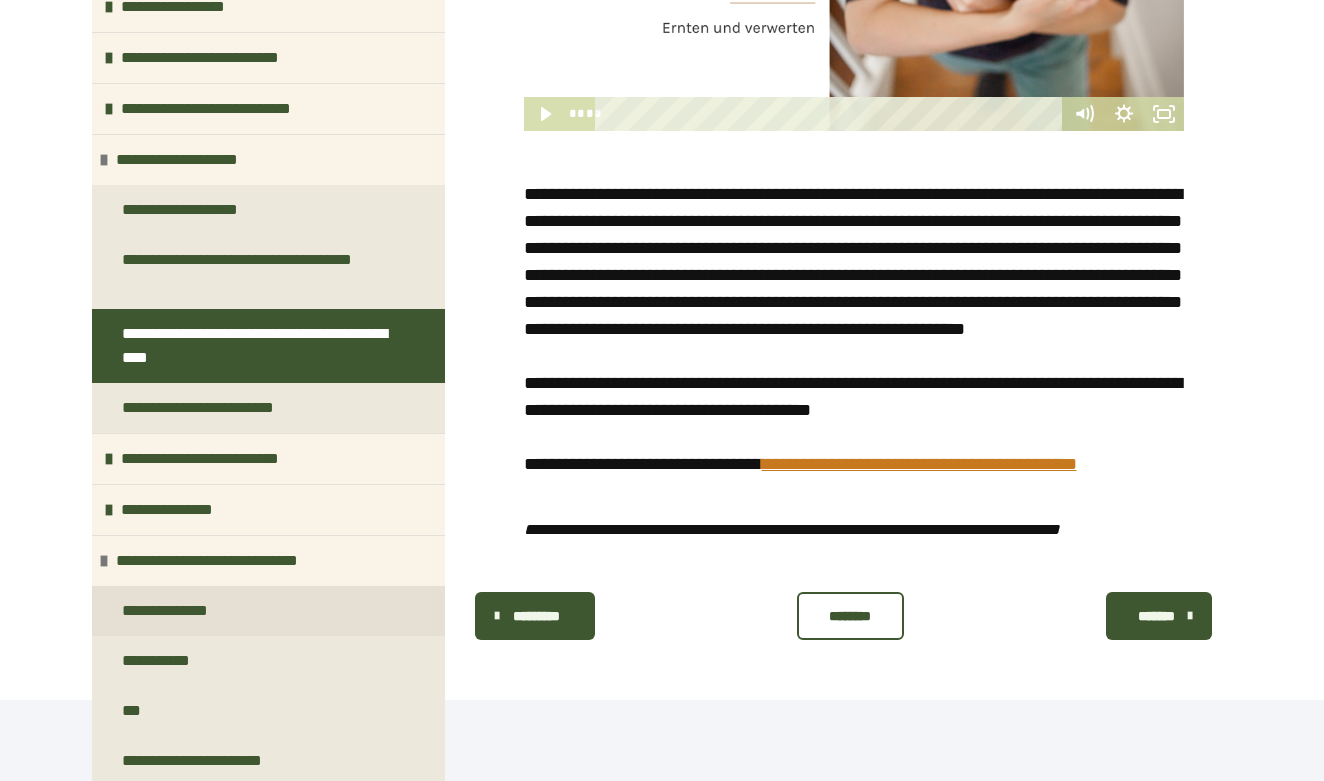 click on "**********" at bounding box center [268, 611] 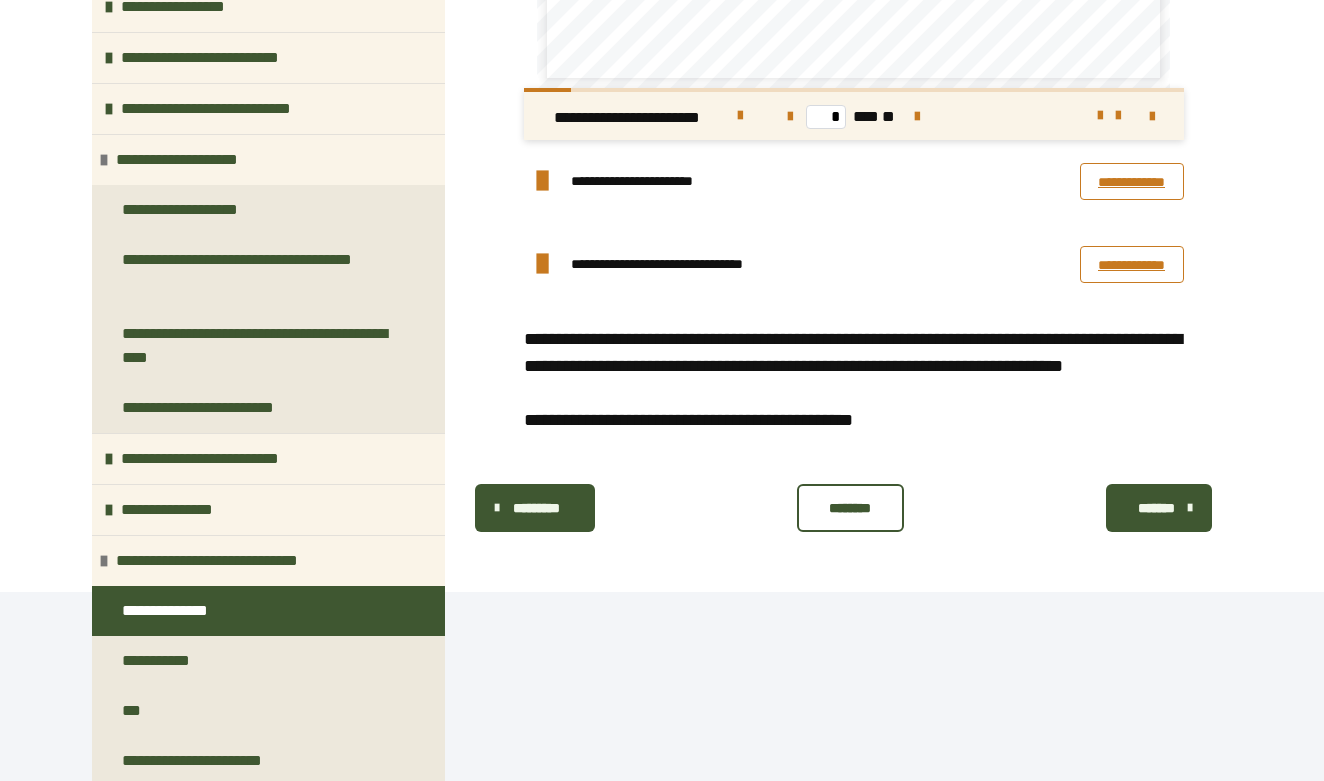 scroll, scrollTop: 6732, scrollLeft: 0, axis: vertical 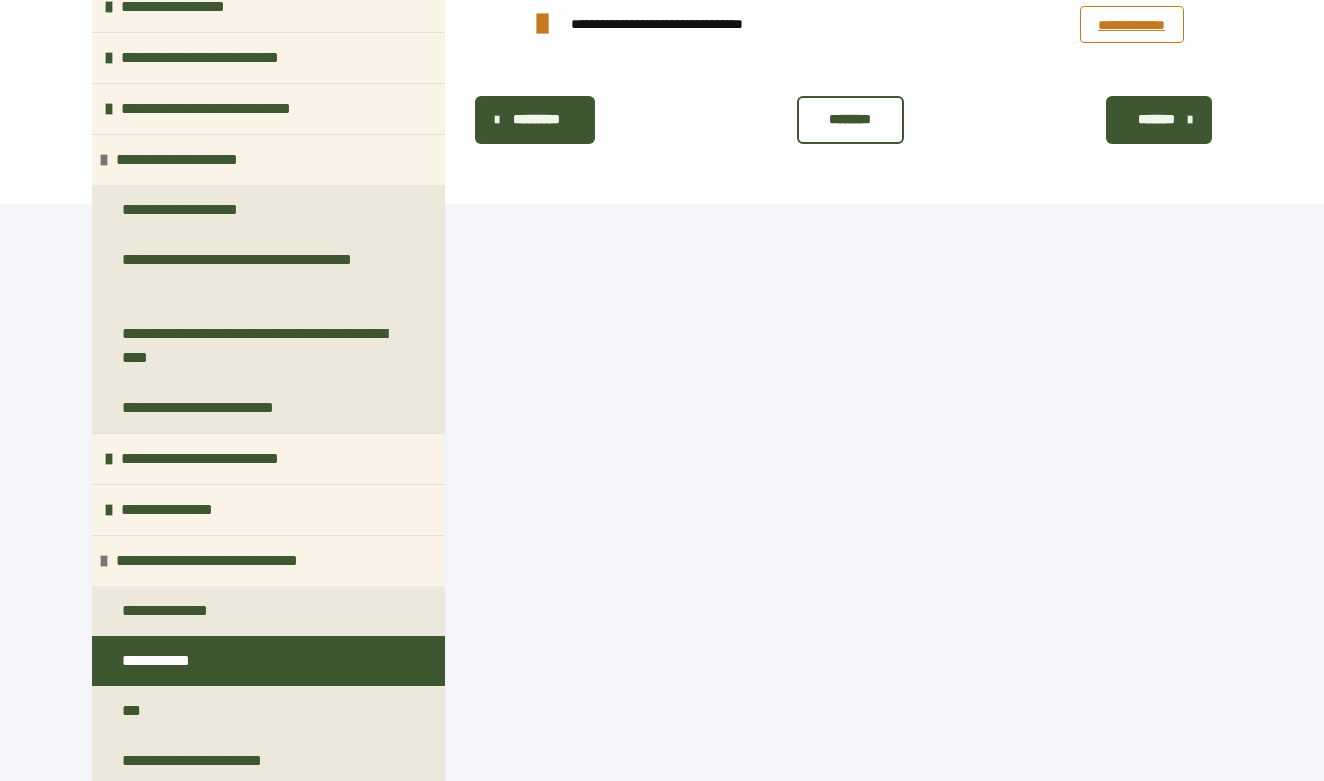 click on "*******" at bounding box center (1159, 120) 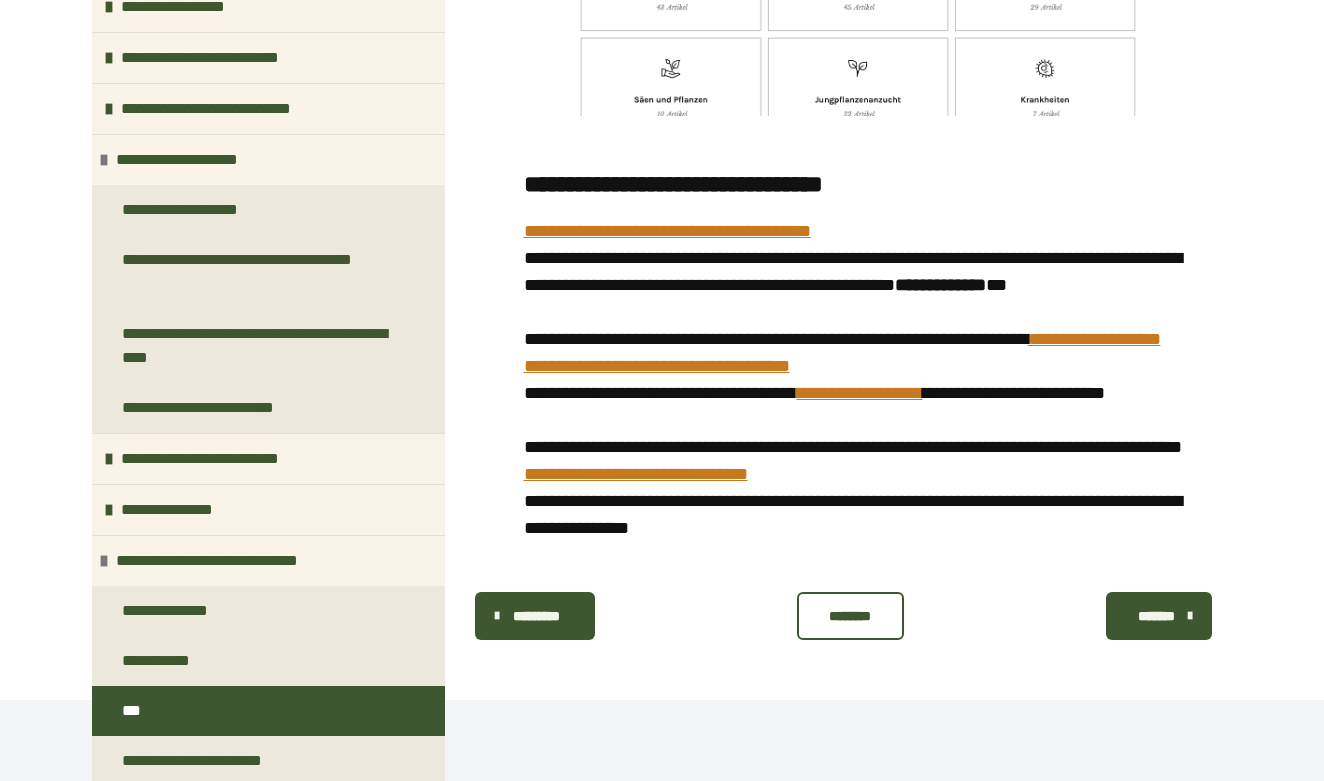 scroll, scrollTop: 651, scrollLeft: 0, axis: vertical 